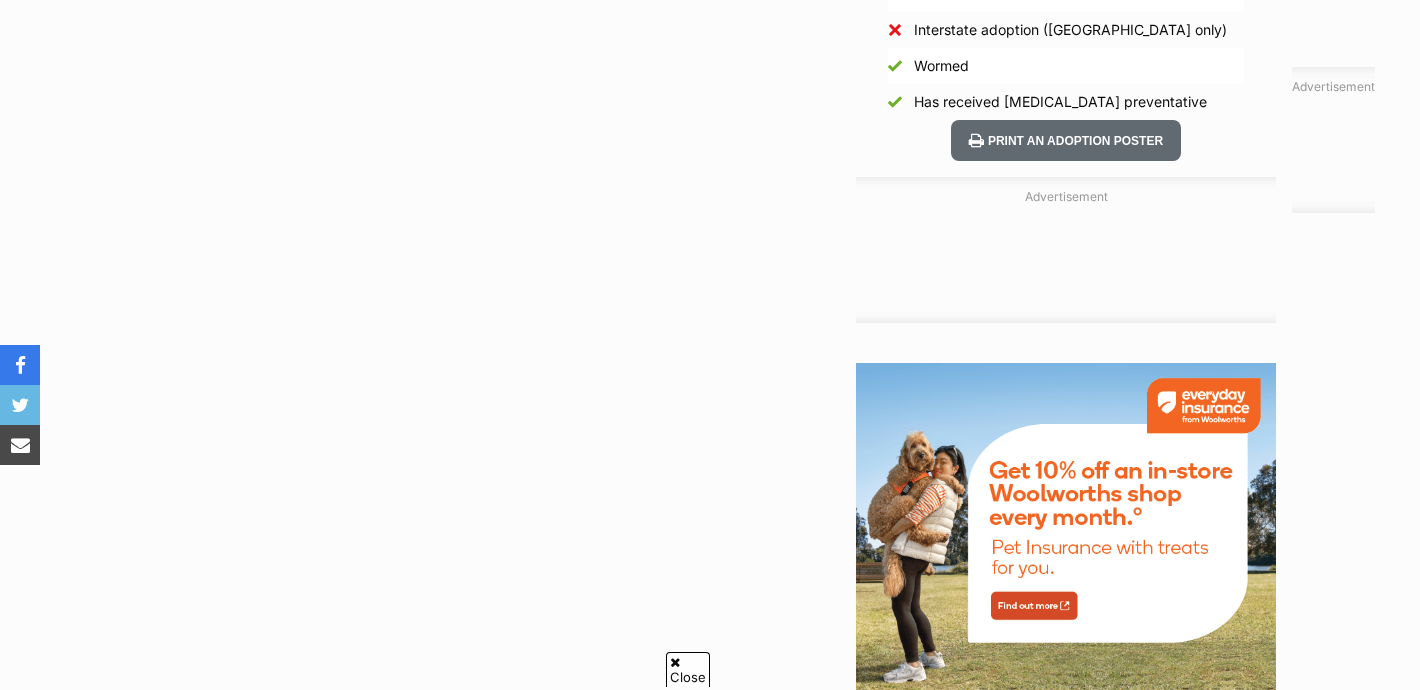 scroll, scrollTop: 123, scrollLeft: 0, axis: vertical 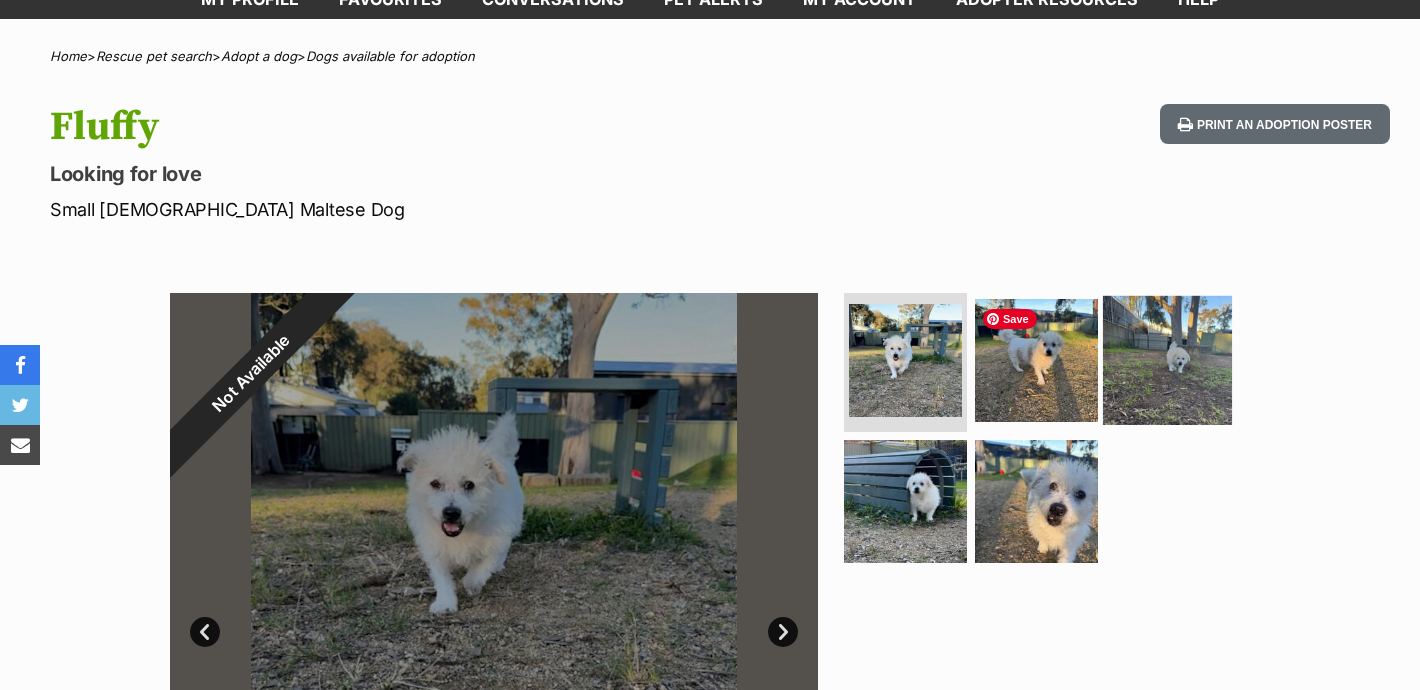 drag, startPoint x: 1034, startPoint y: 514, endPoint x: 1125, endPoint y: 488, distance: 94.641426 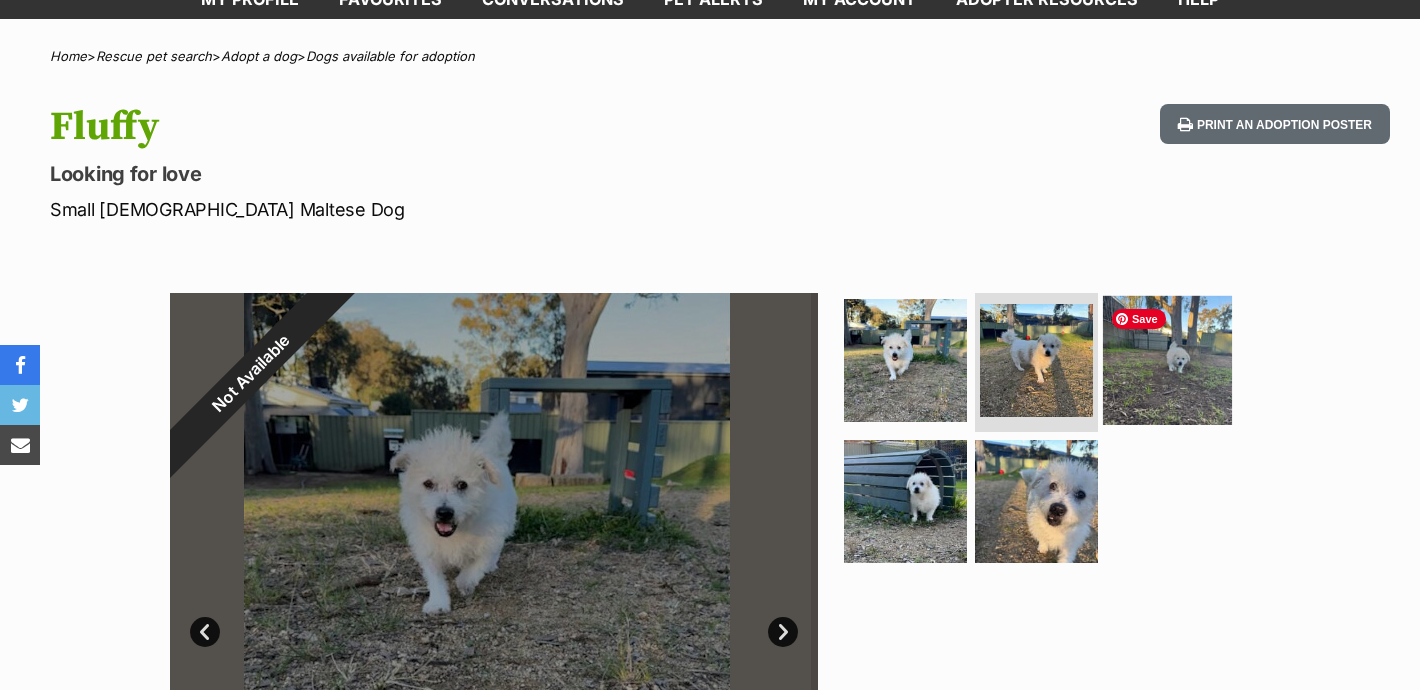 scroll, scrollTop: 0, scrollLeft: 0, axis: both 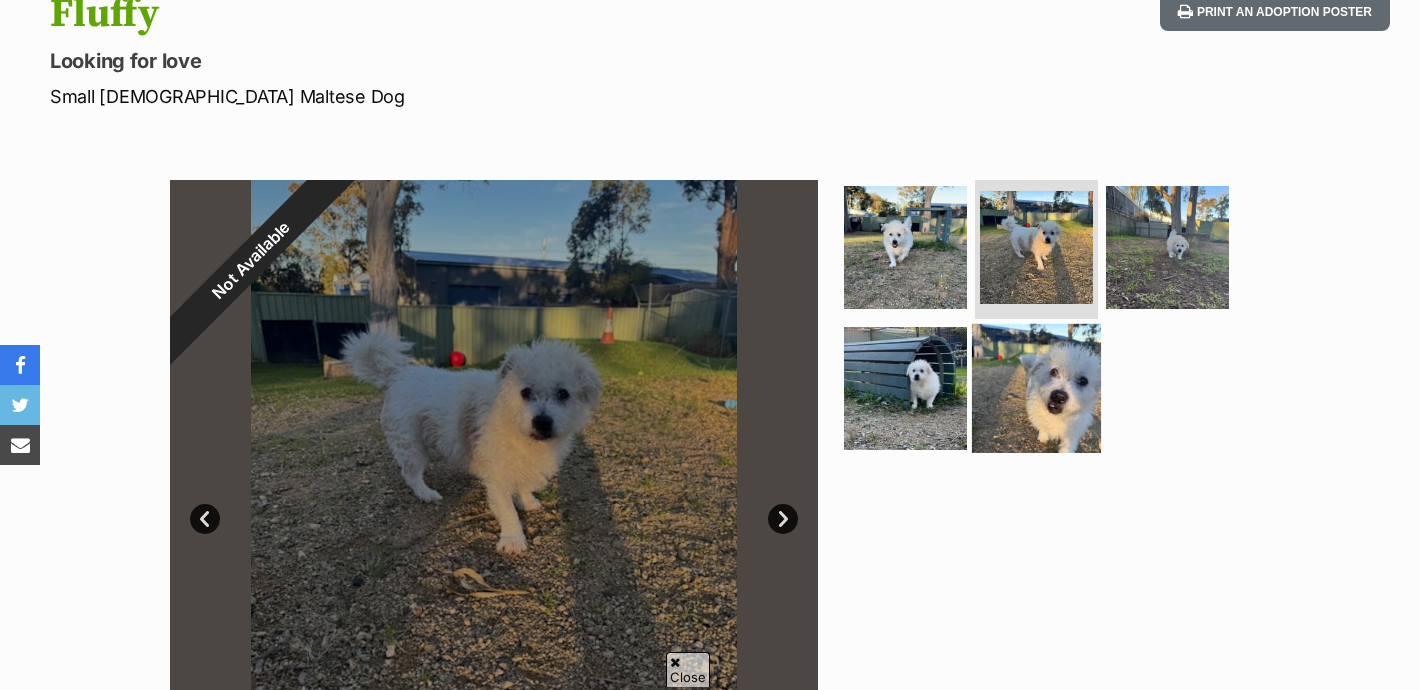click at bounding box center (1036, 388) 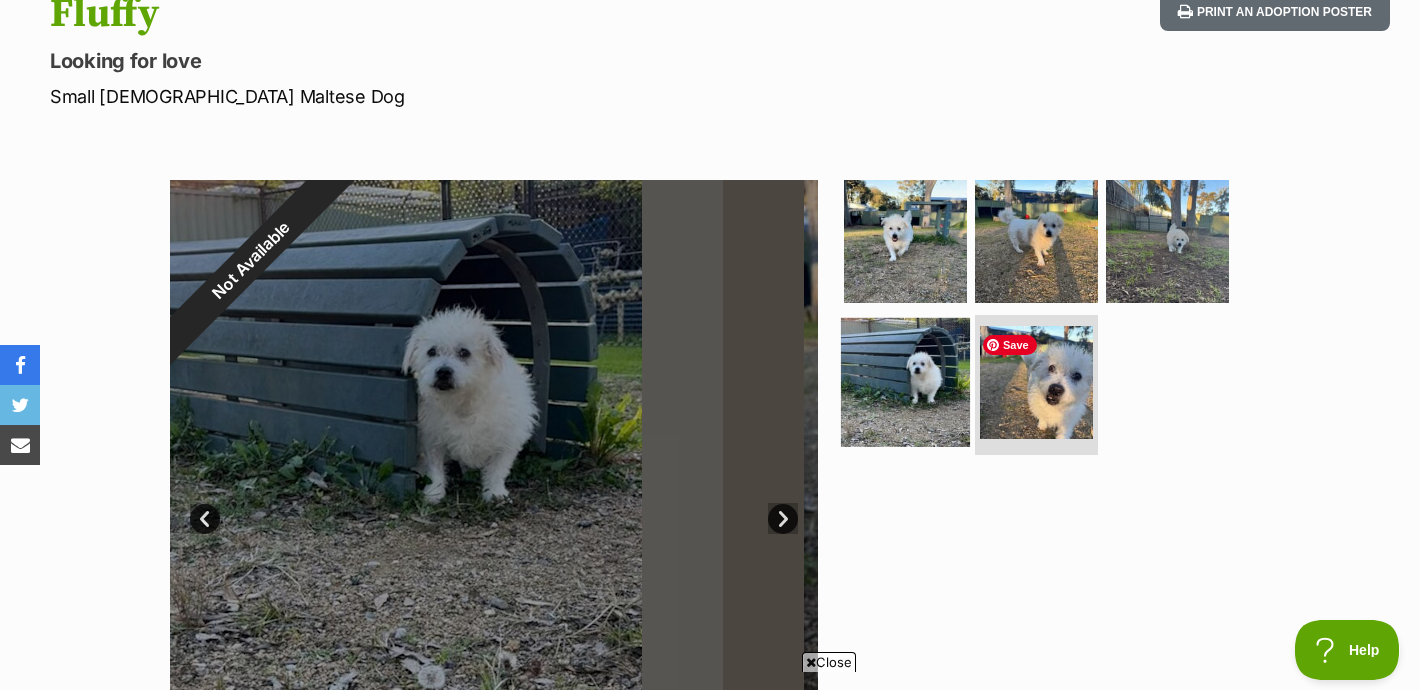 scroll, scrollTop: 0, scrollLeft: 0, axis: both 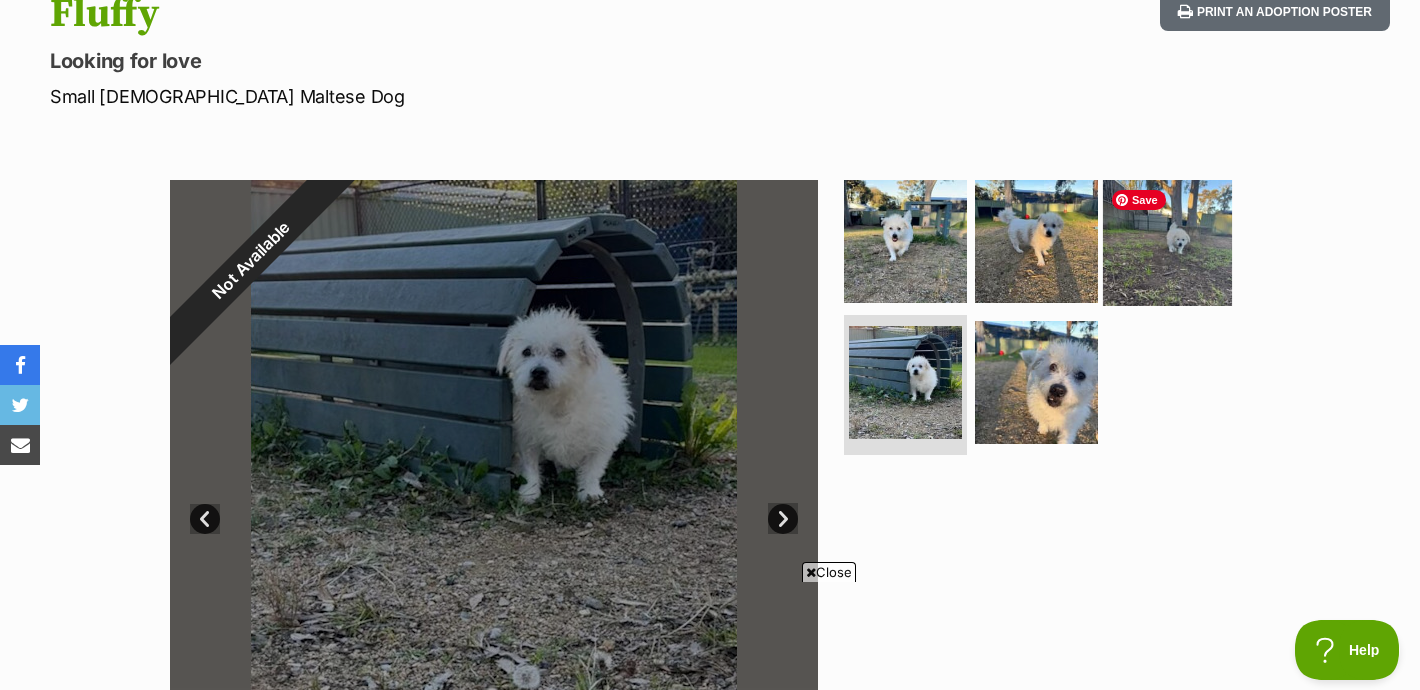 click at bounding box center (1167, 240) 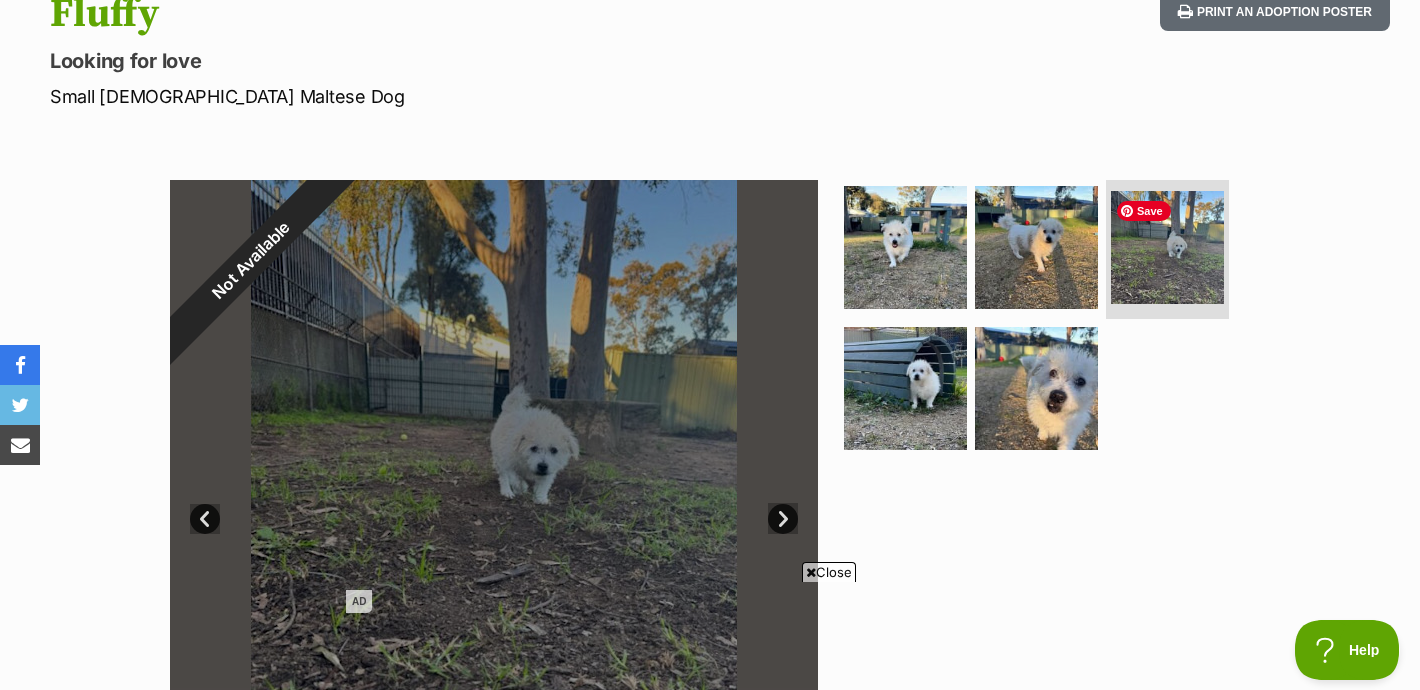 click at bounding box center [1167, 247] 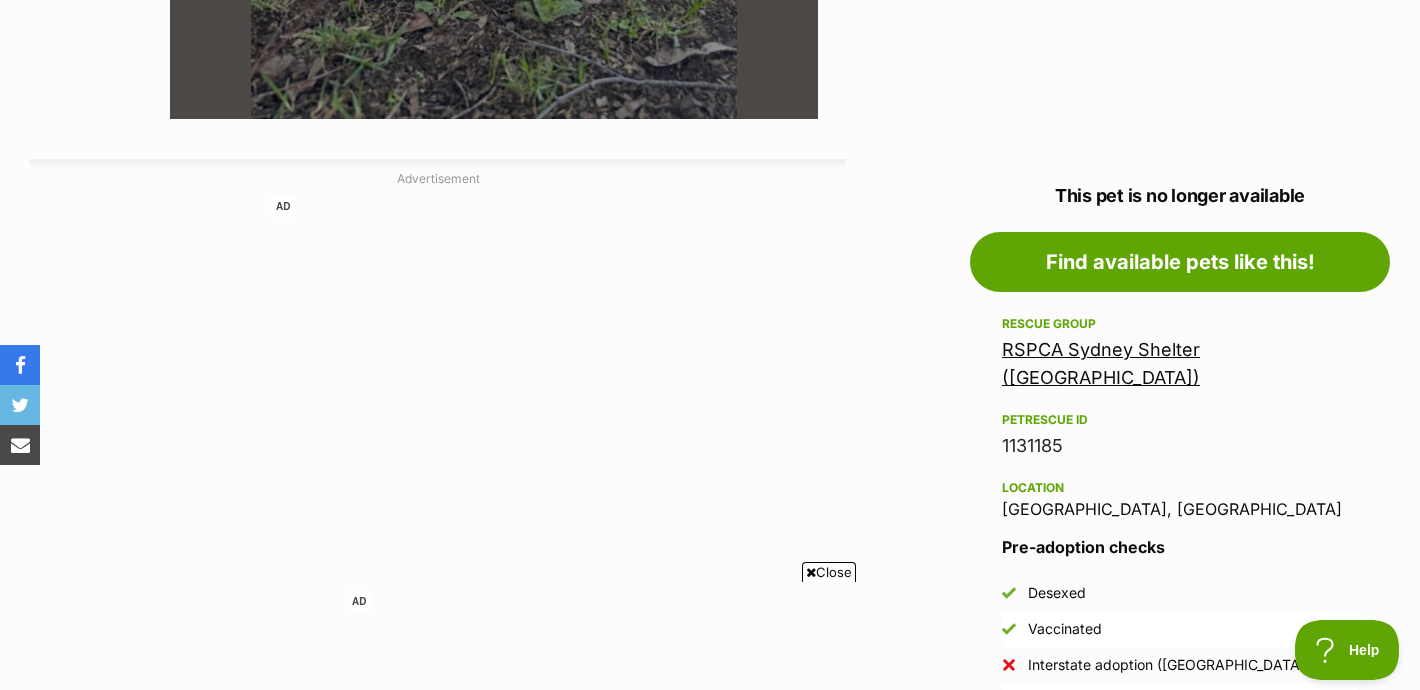 scroll, scrollTop: 1035, scrollLeft: 0, axis: vertical 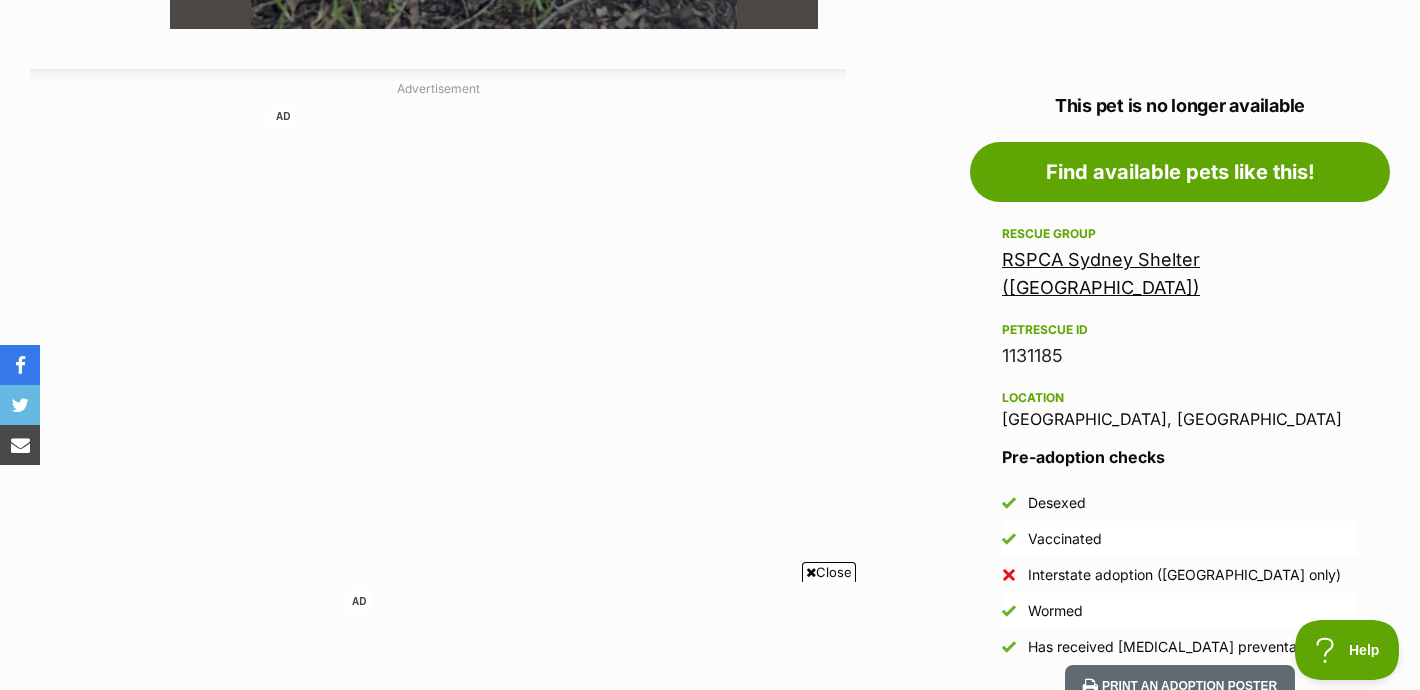 click on "Vaccinated" at bounding box center [1065, 539] 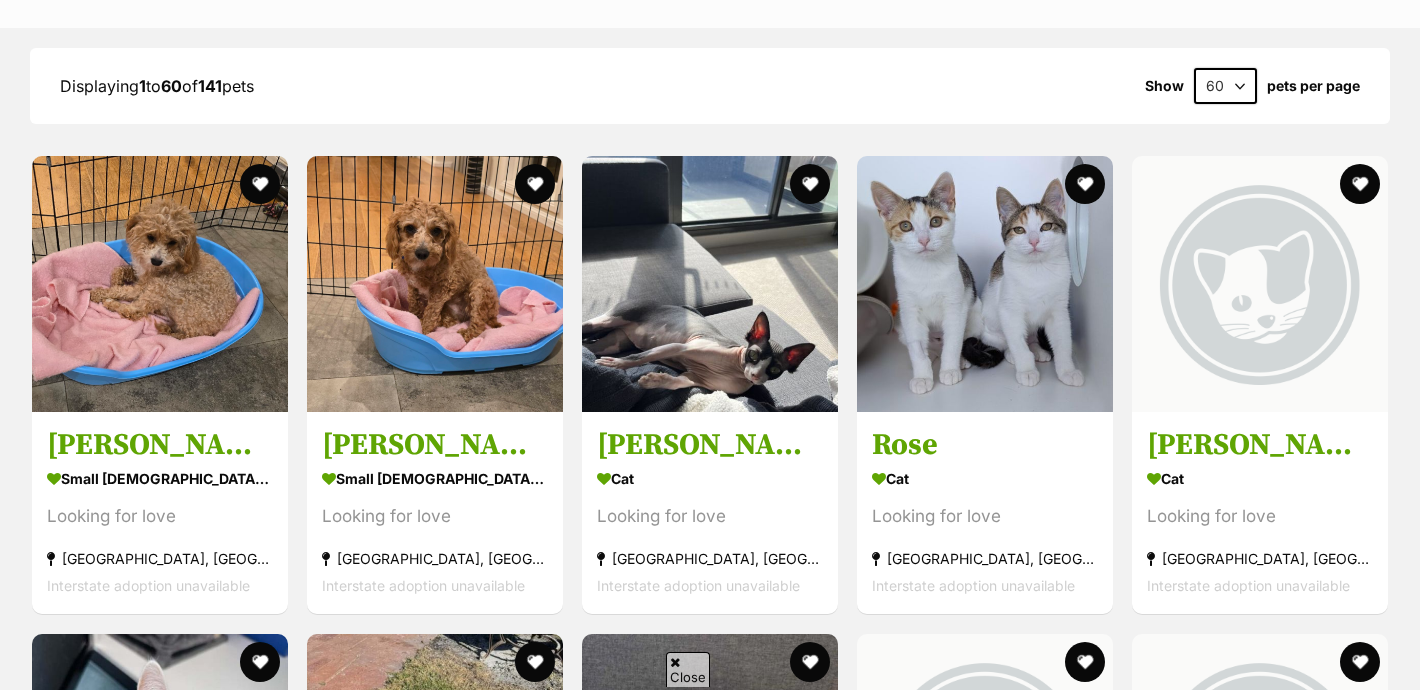 scroll, scrollTop: 1822, scrollLeft: 0, axis: vertical 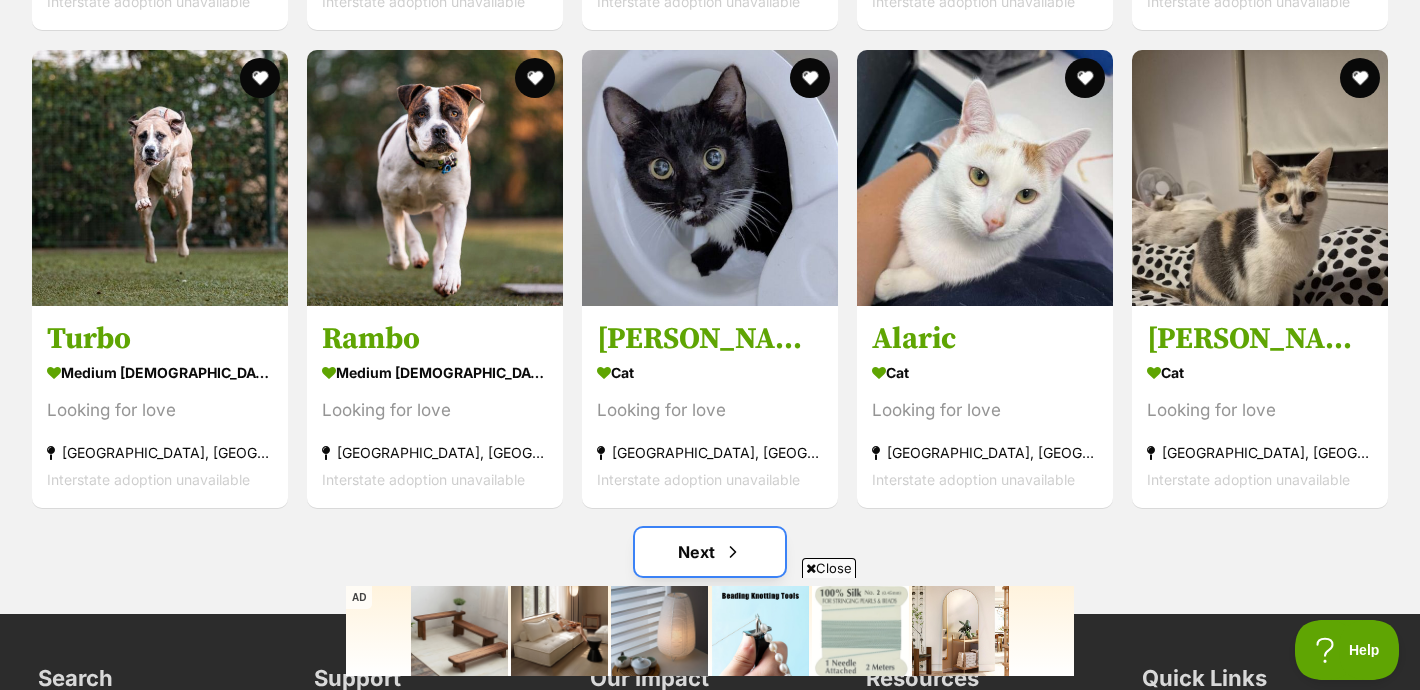 click on "Next" at bounding box center [710, 552] 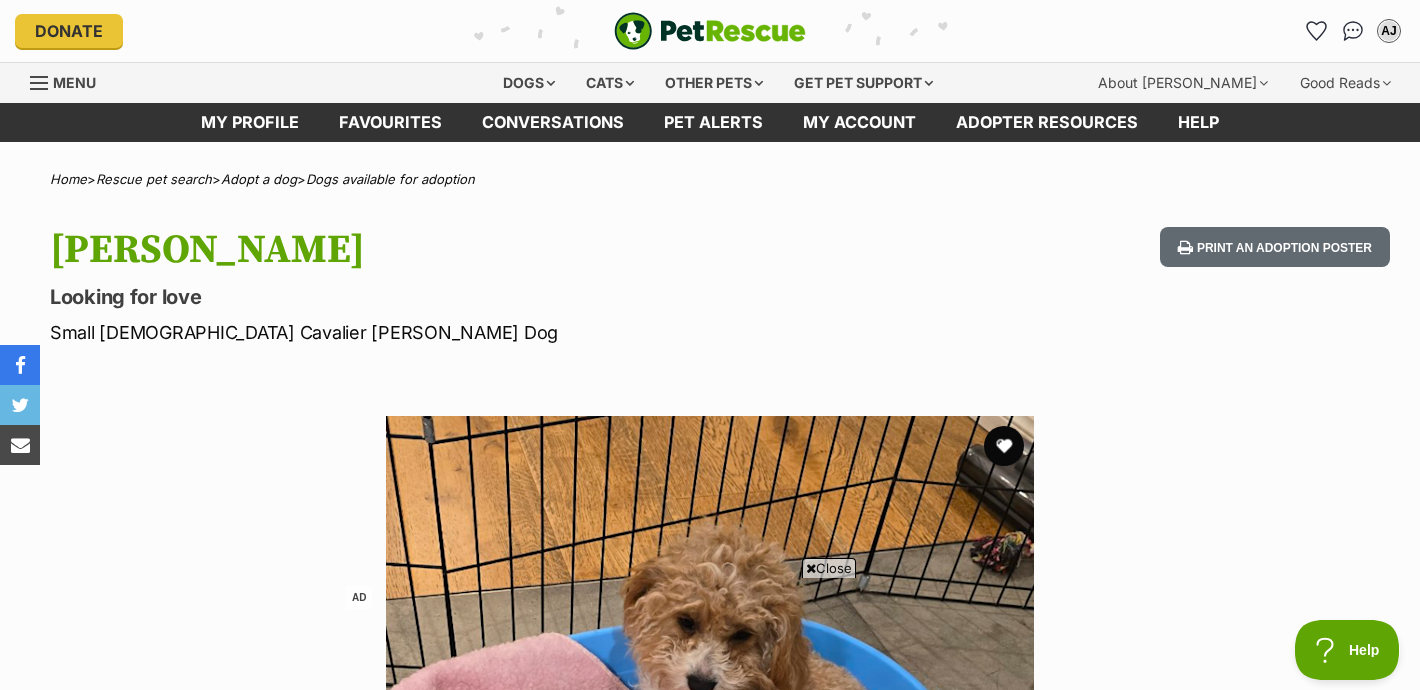 scroll, scrollTop: 627, scrollLeft: 0, axis: vertical 